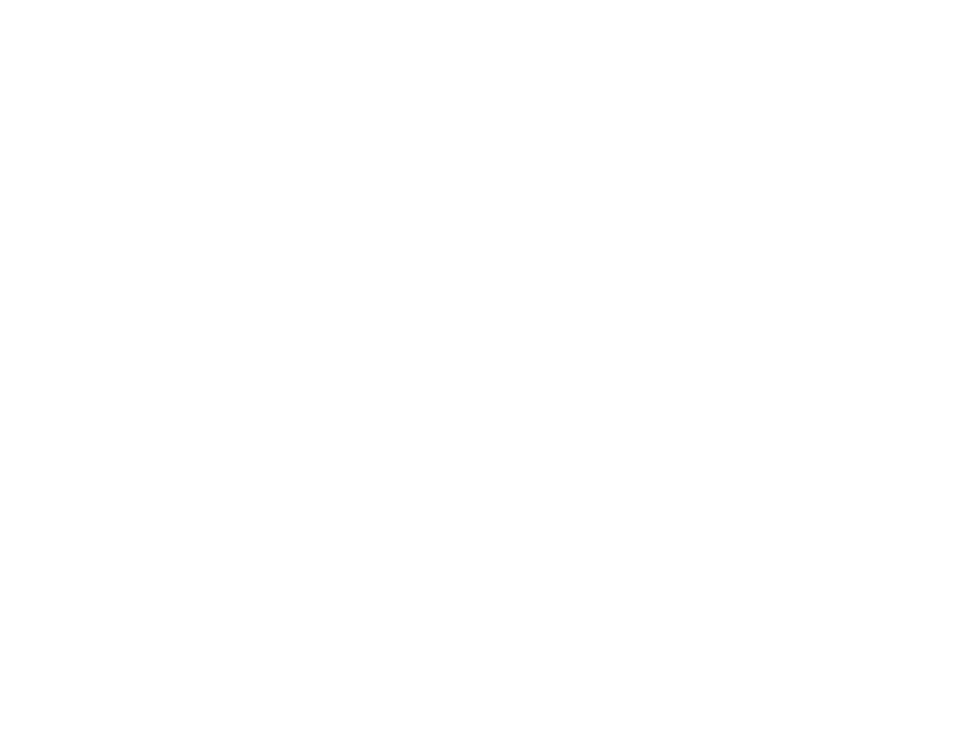 click at bounding box center [483, 373] 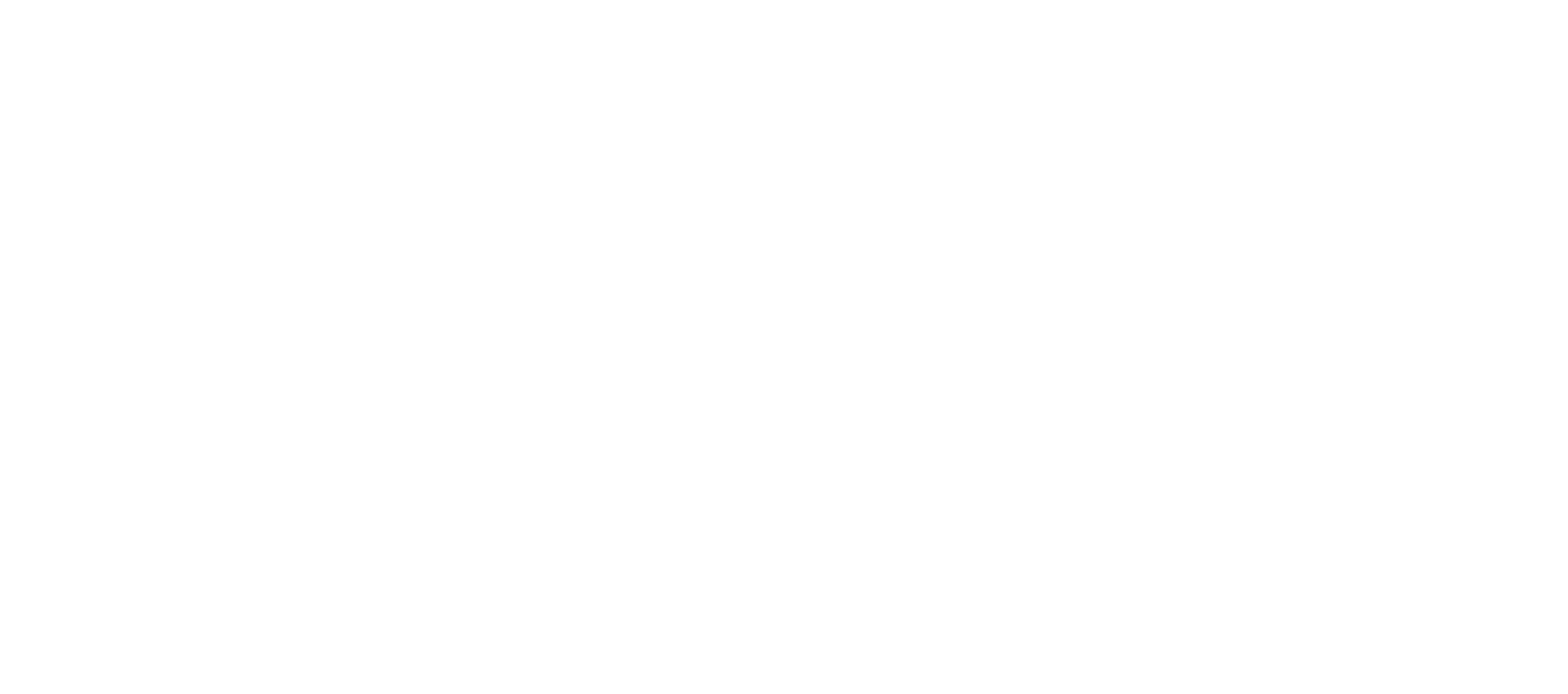 scroll, scrollTop: 0, scrollLeft: 0, axis: both 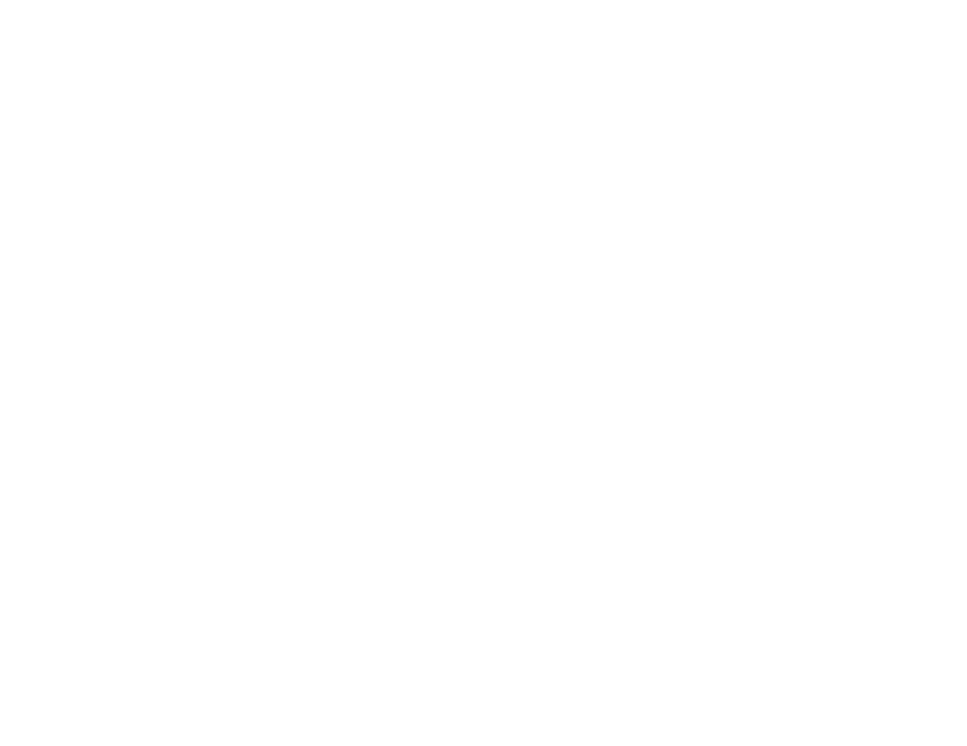 select on "*" 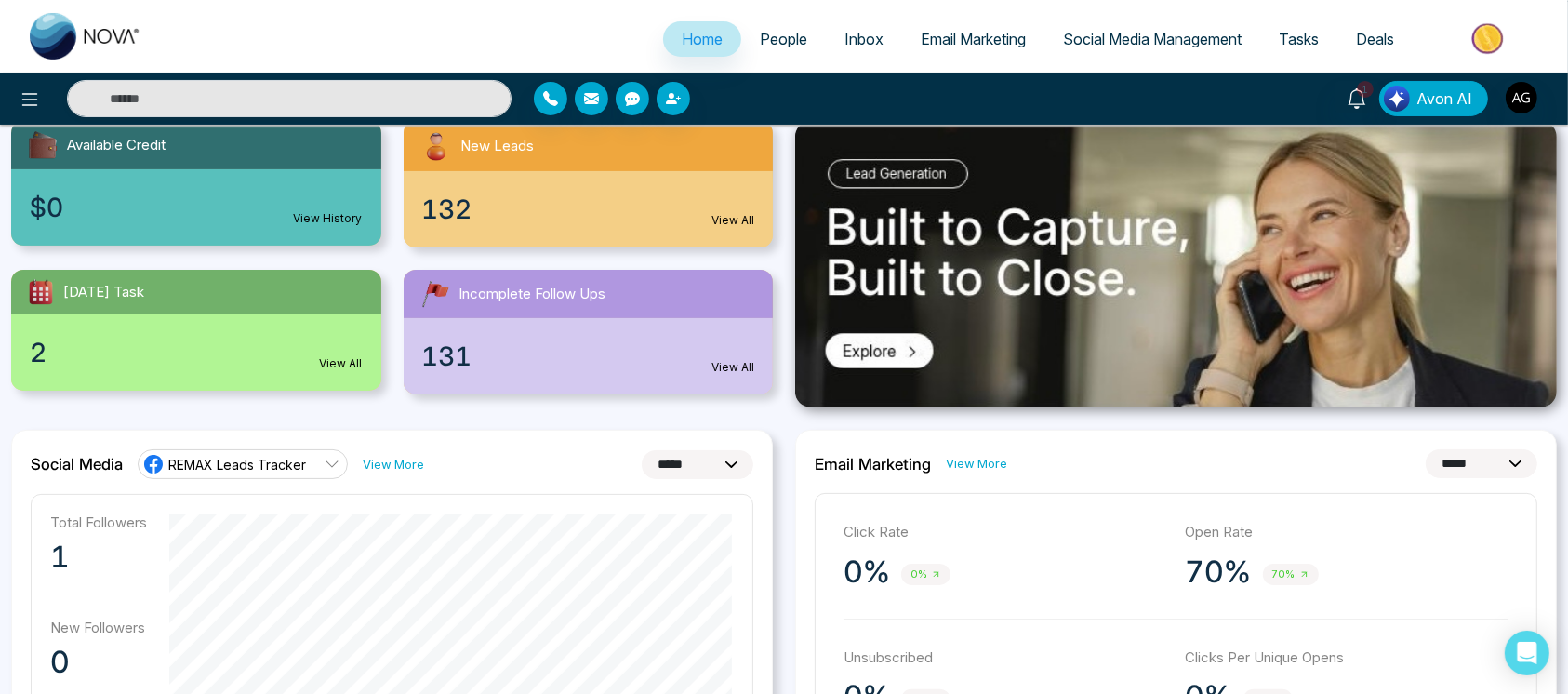 scroll, scrollTop: 0, scrollLeft: 0, axis: both 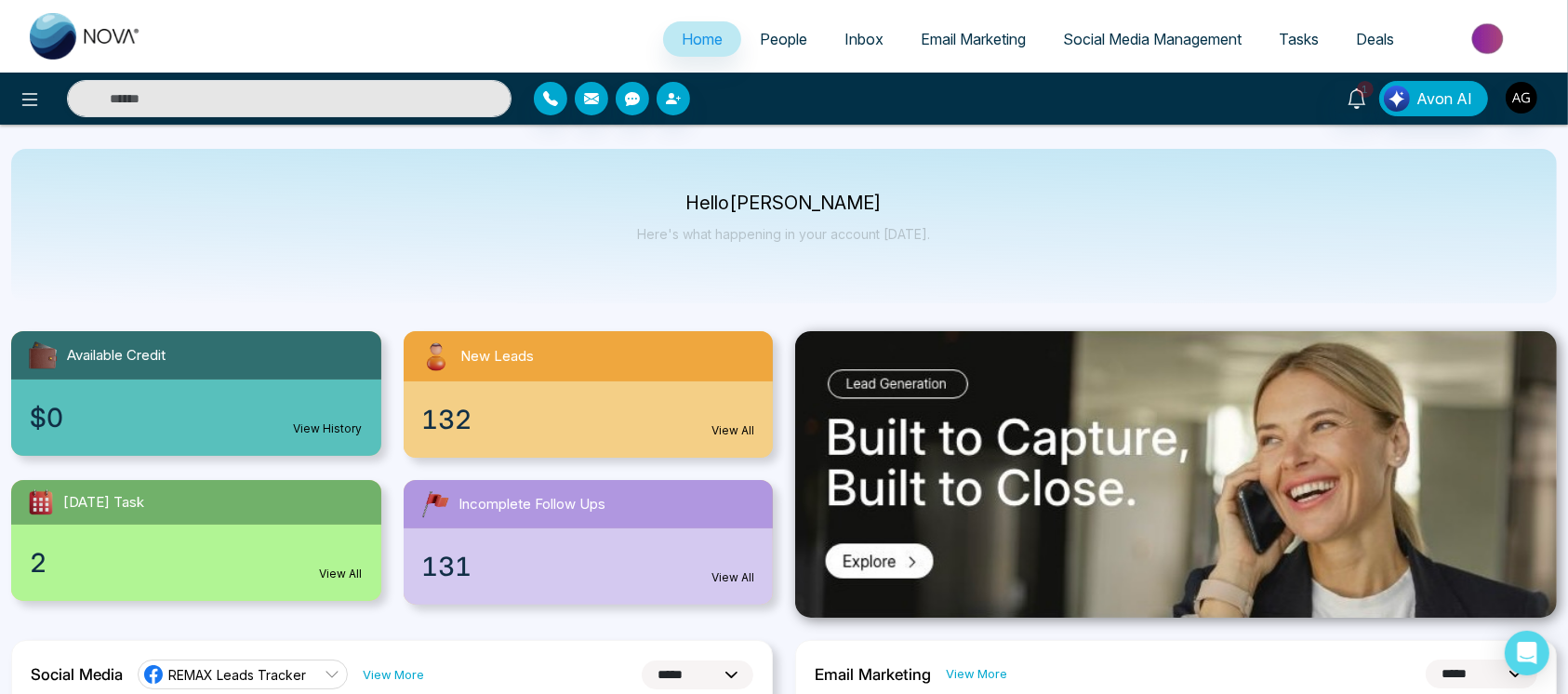 click on "People" at bounding box center (783, 39) 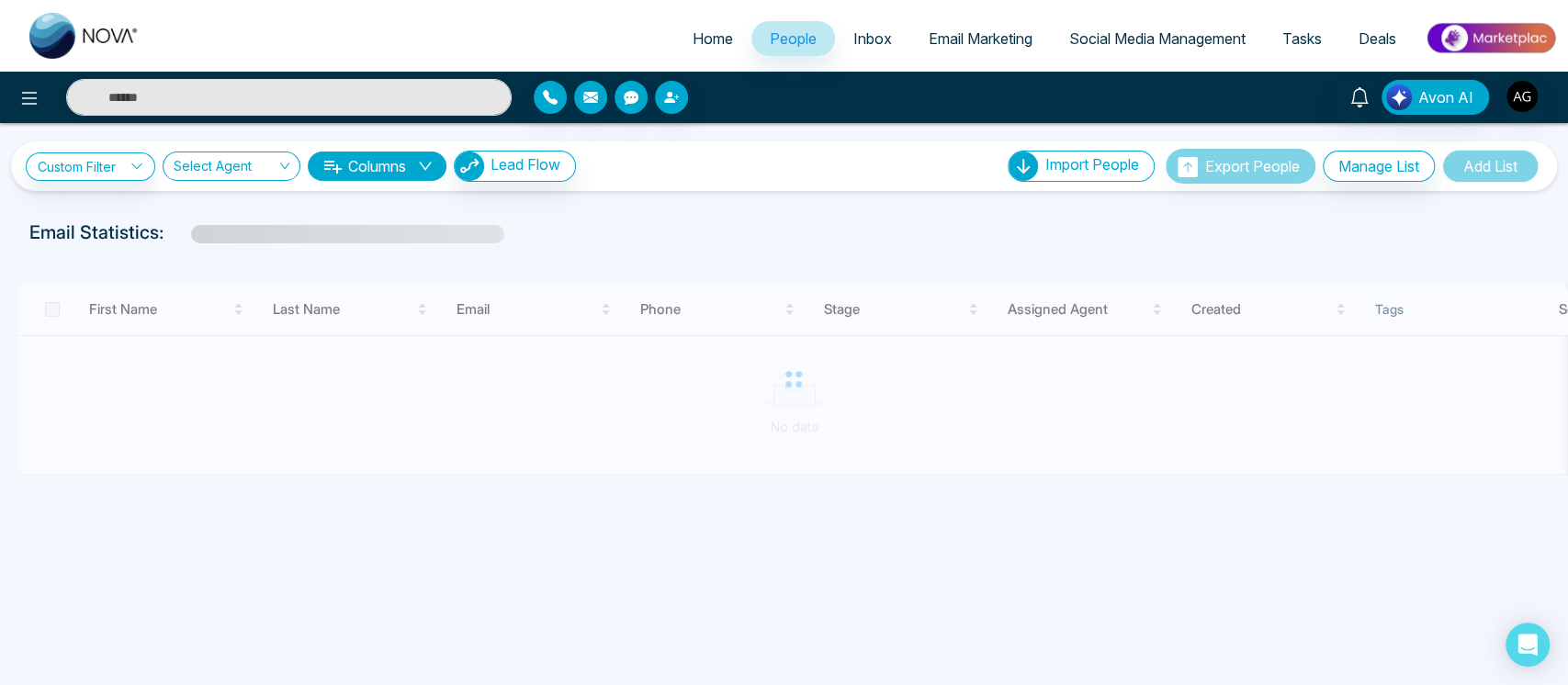 drag, startPoint x: 744, startPoint y: 50, endPoint x: 676, endPoint y: 47, distance: 68.06614 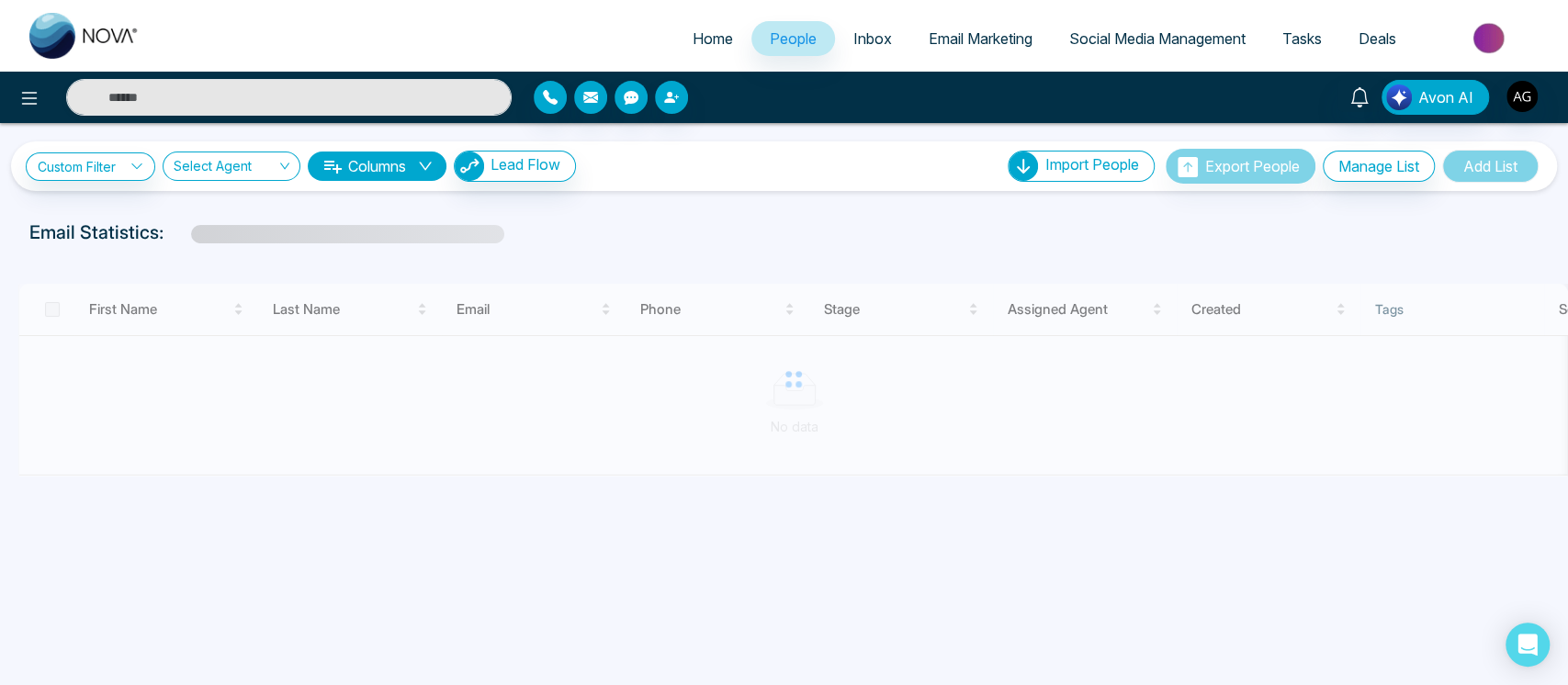click on "Home" at bounding box center [713, 39] 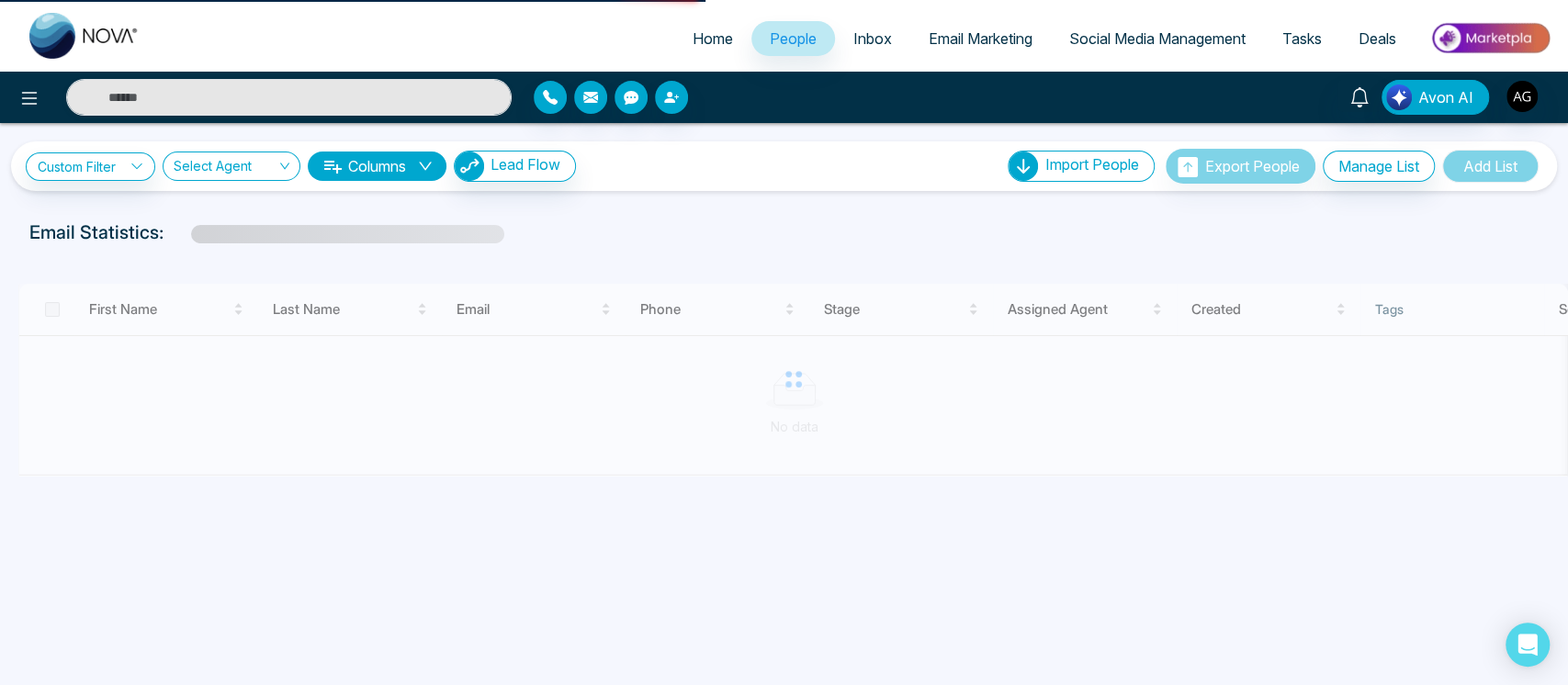 select on "*" 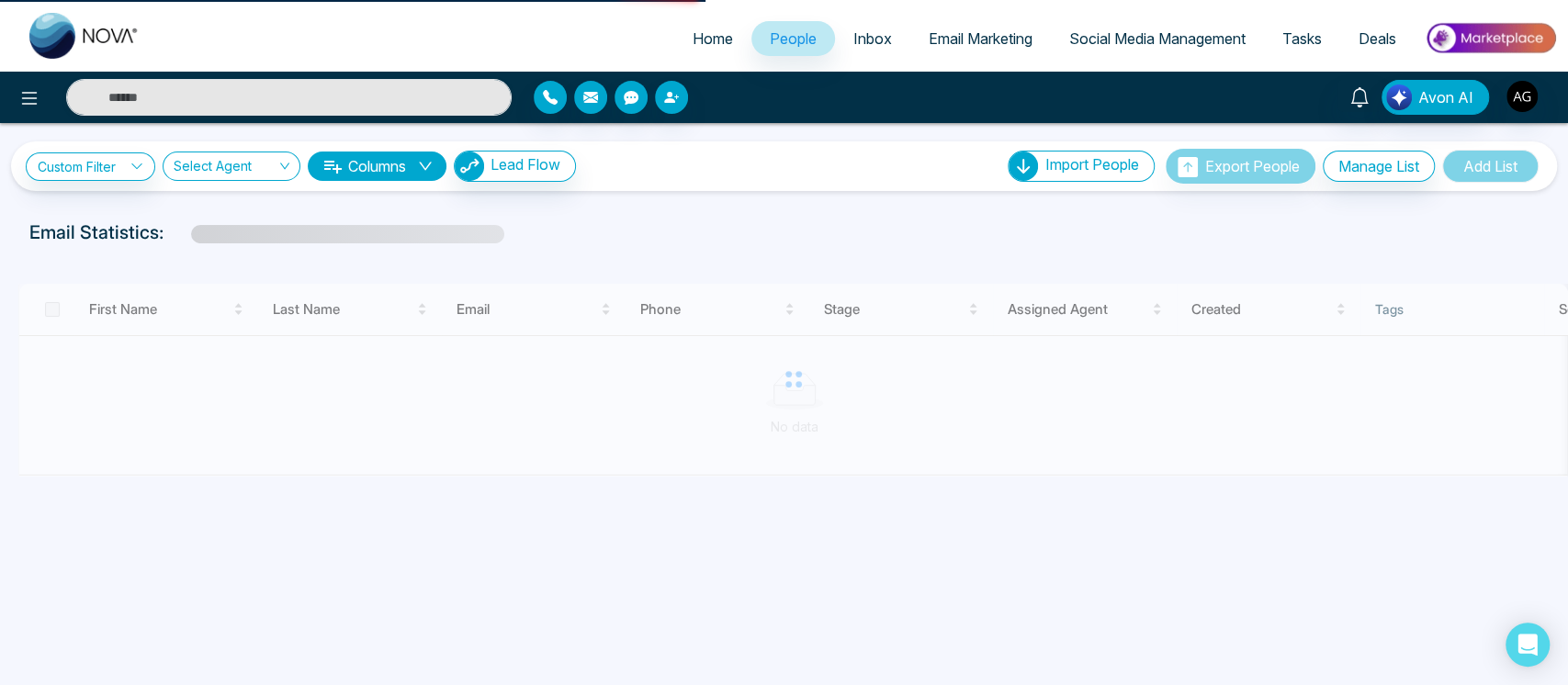 select on "*" 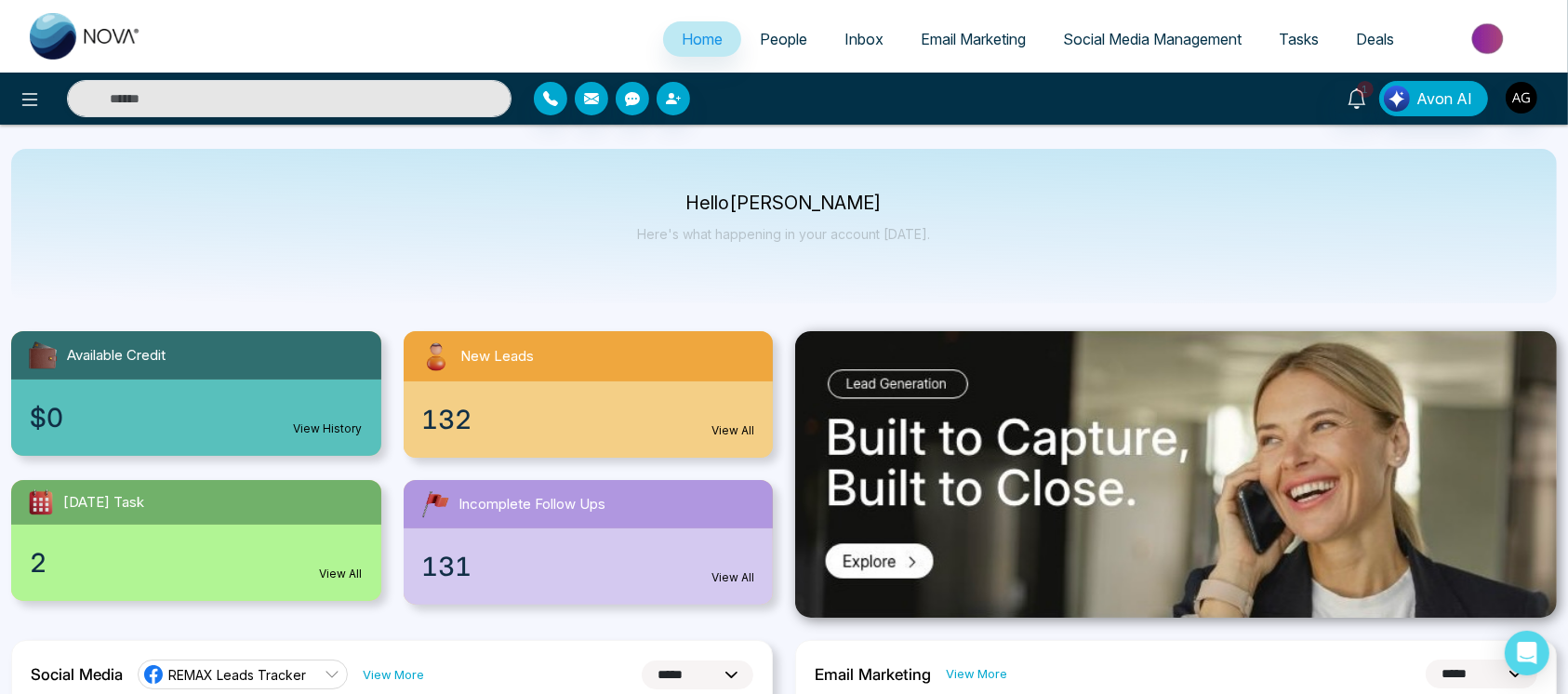scroll, scrollTop: 5, scrollLeft: 0, axis: vertical 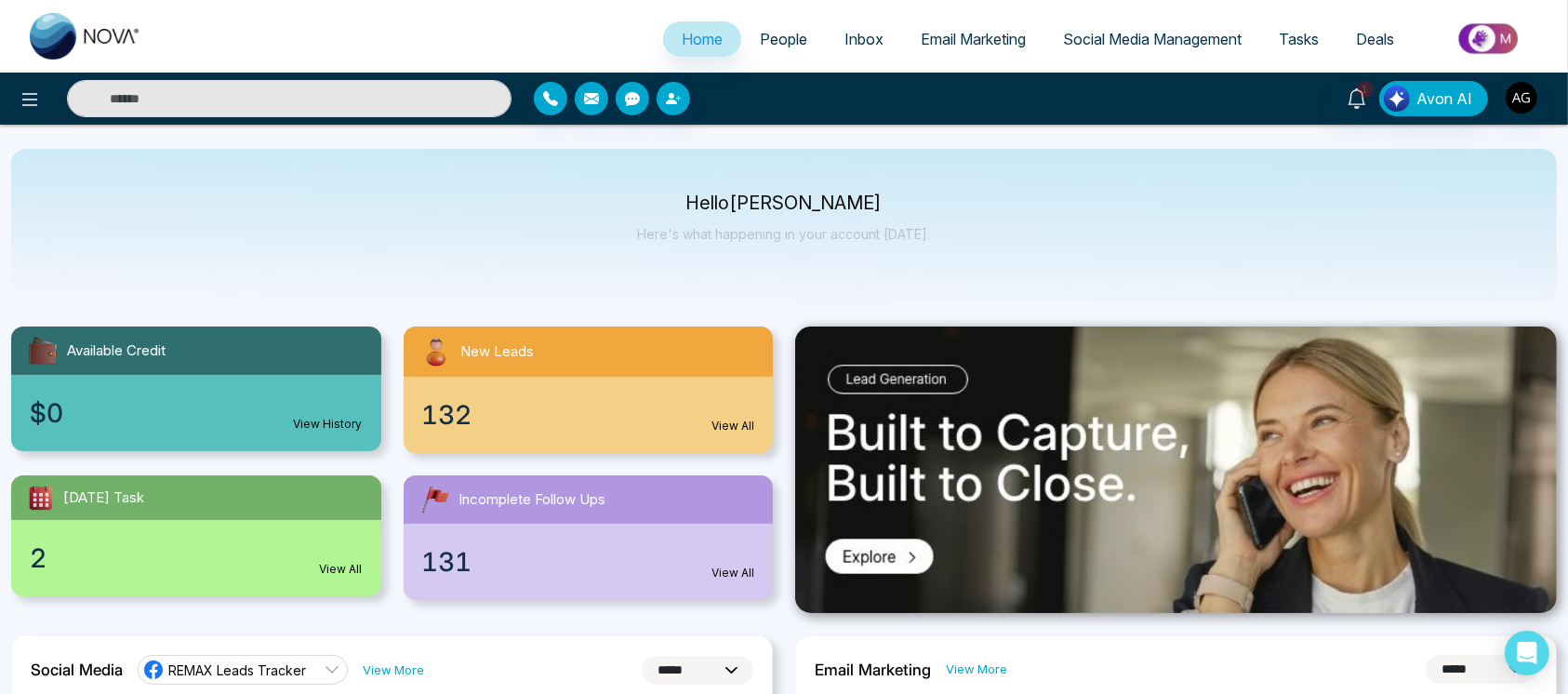 click on "People" at bounding box center [783, 39] 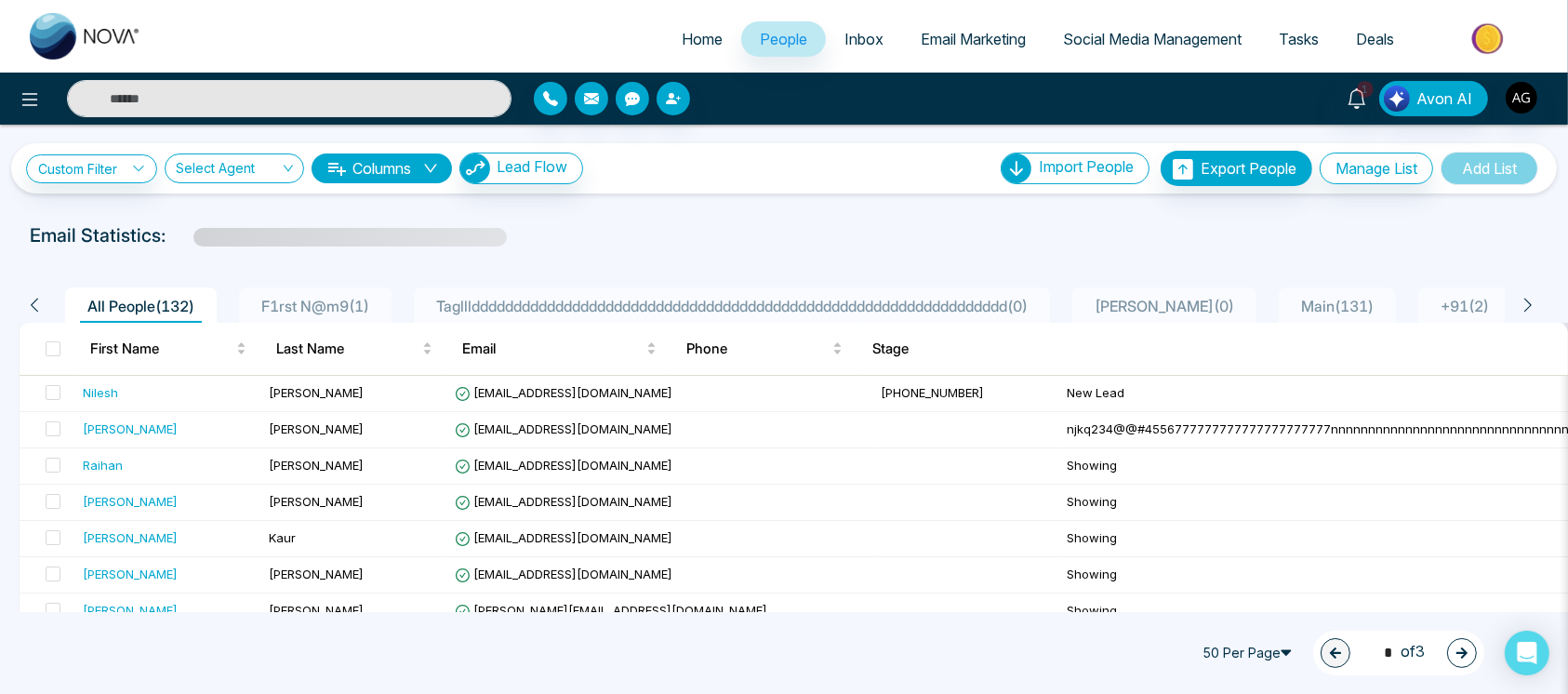 scroll, scrollTop: 109, scrollLeft: 0, axis: vertical 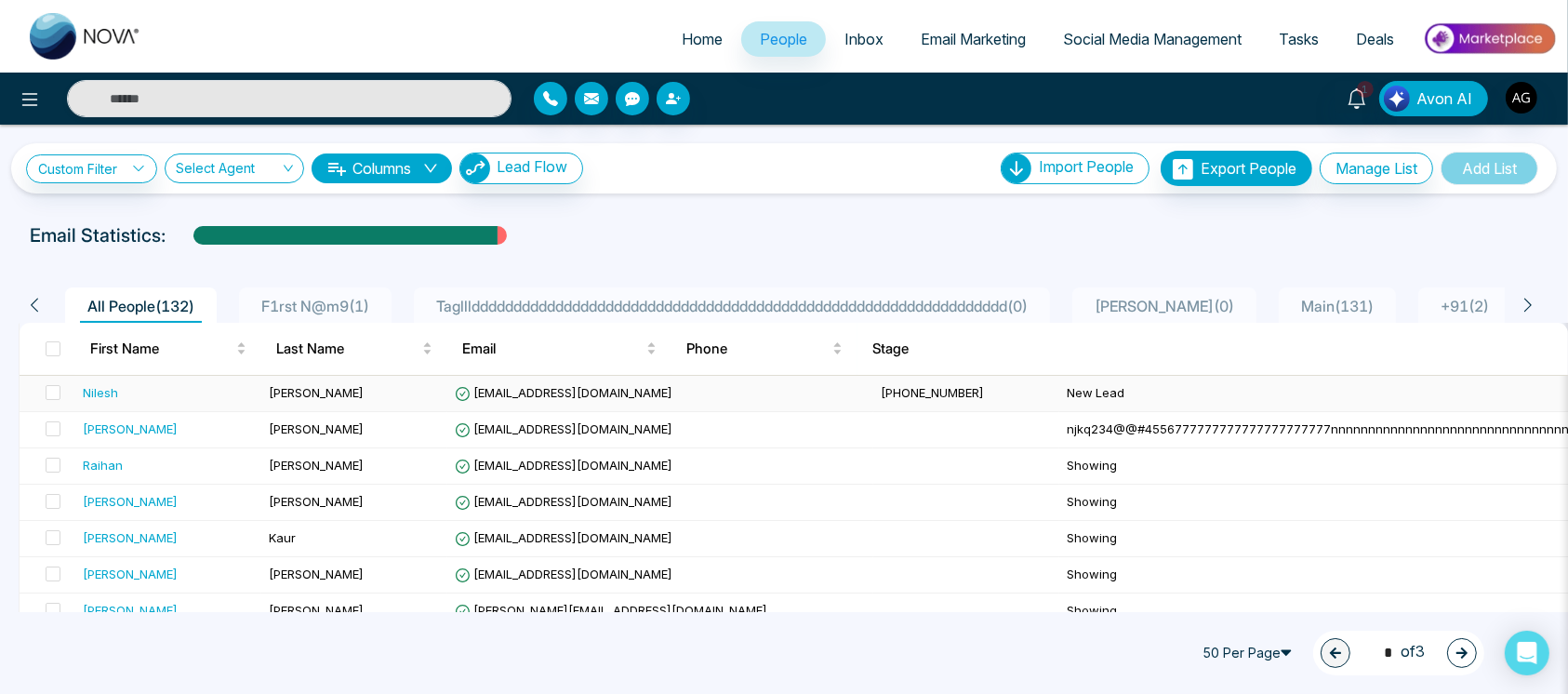 click on "[EMAIL_ADDRESS][DOMAIN_NAME]" at bounding box center (660, 394) 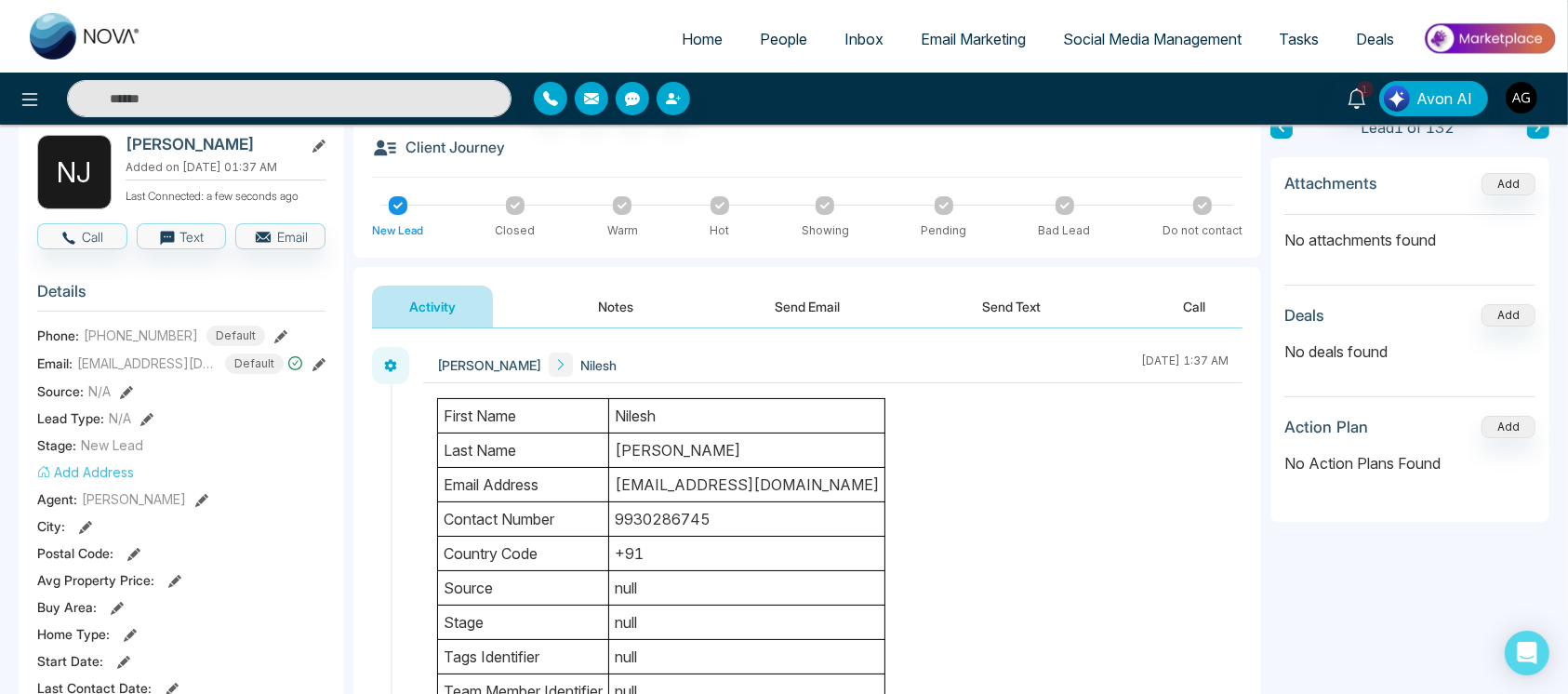 drag, startPoint x: 474, startPoint y: 413, endPoint x: 726, endPoint y: 423, distance: 252.19833 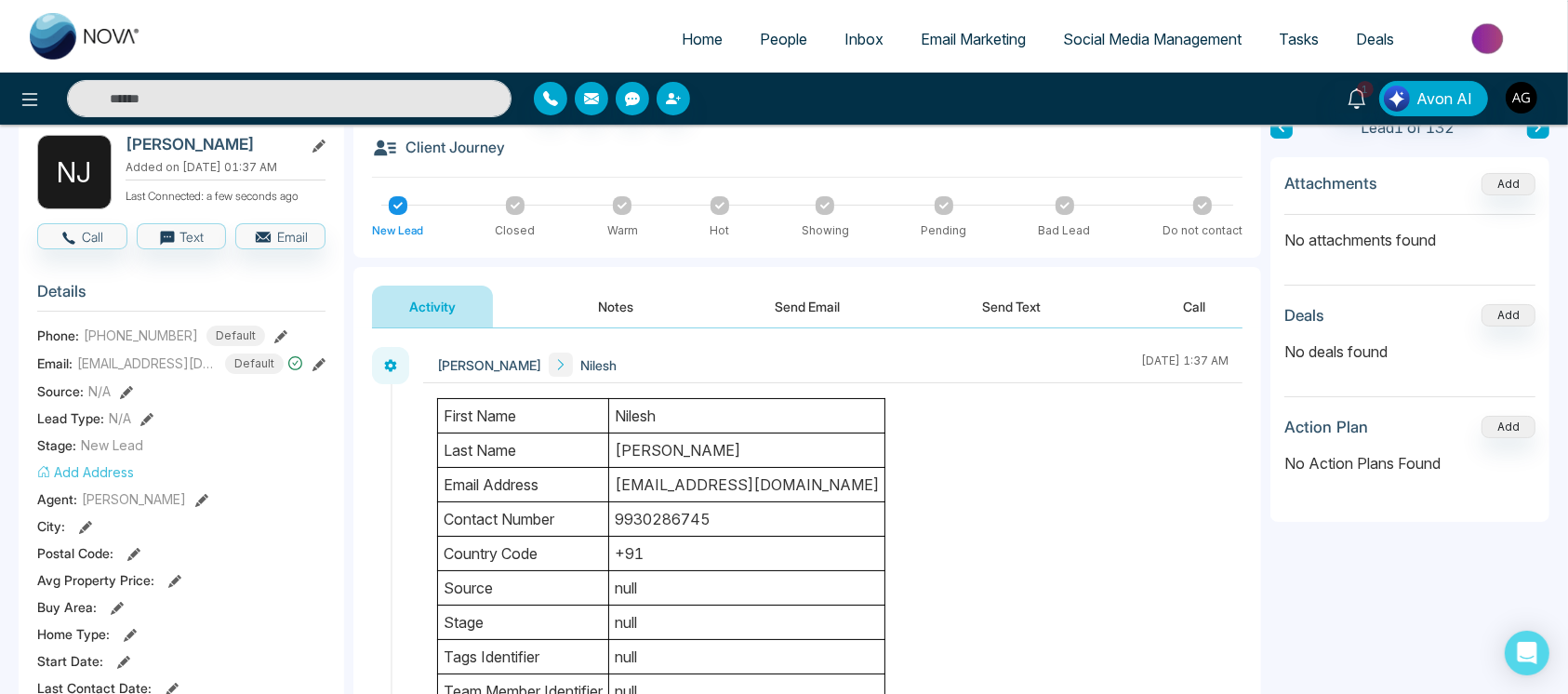 click on "first name [PERSON_NAME]" at bounding box center (661, 416) 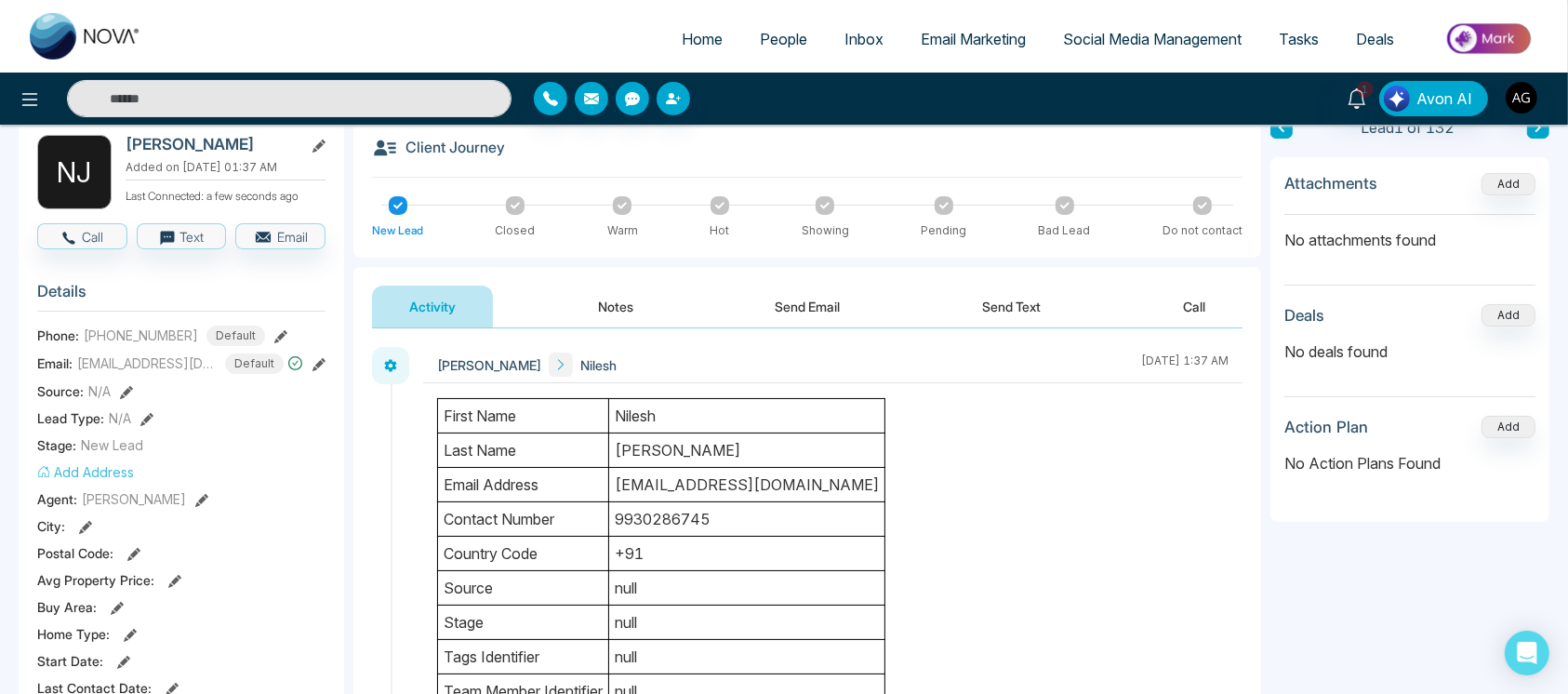 click on "Nilesh" at bounding box center [747, 416] 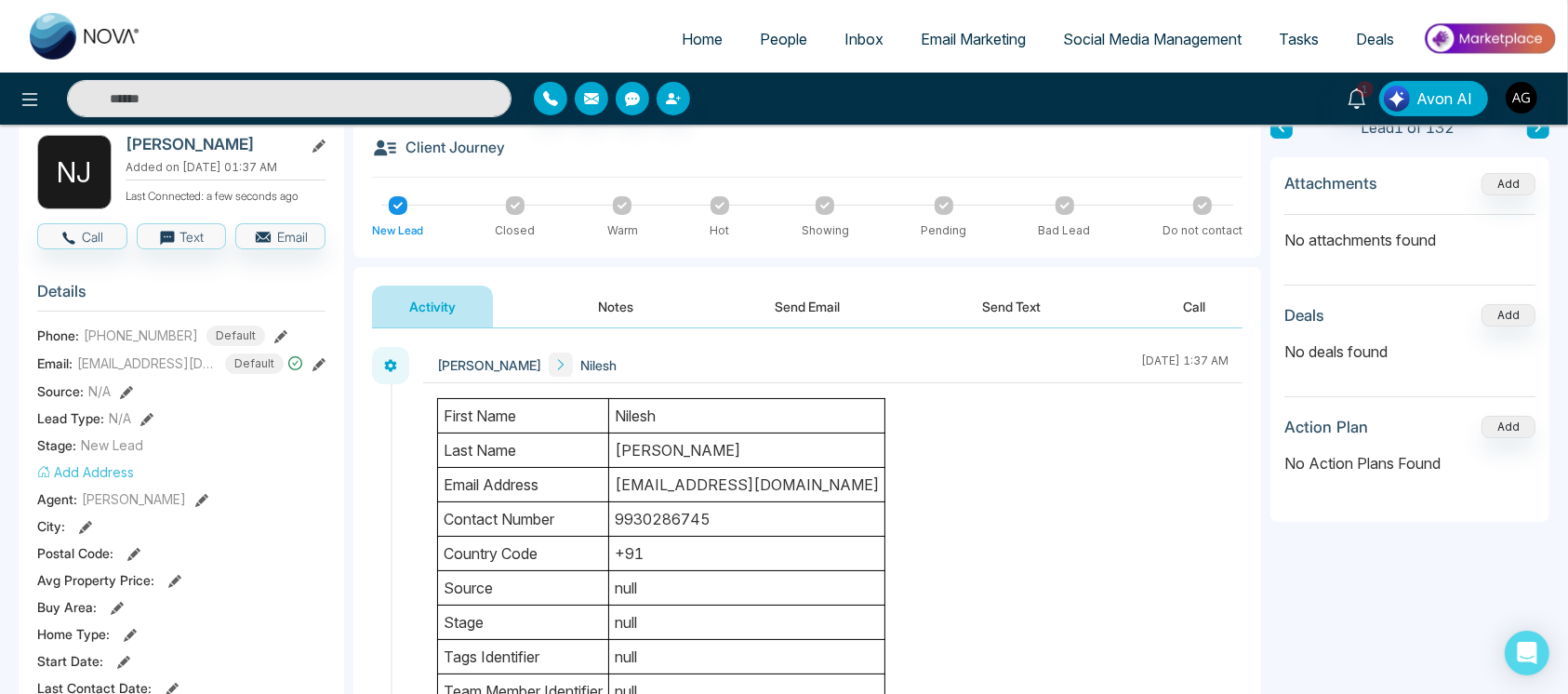 drag, startPoint x: 457, startPoint y: 464, endPoint x: 812, endPoint y: 547, distance: 364.5737 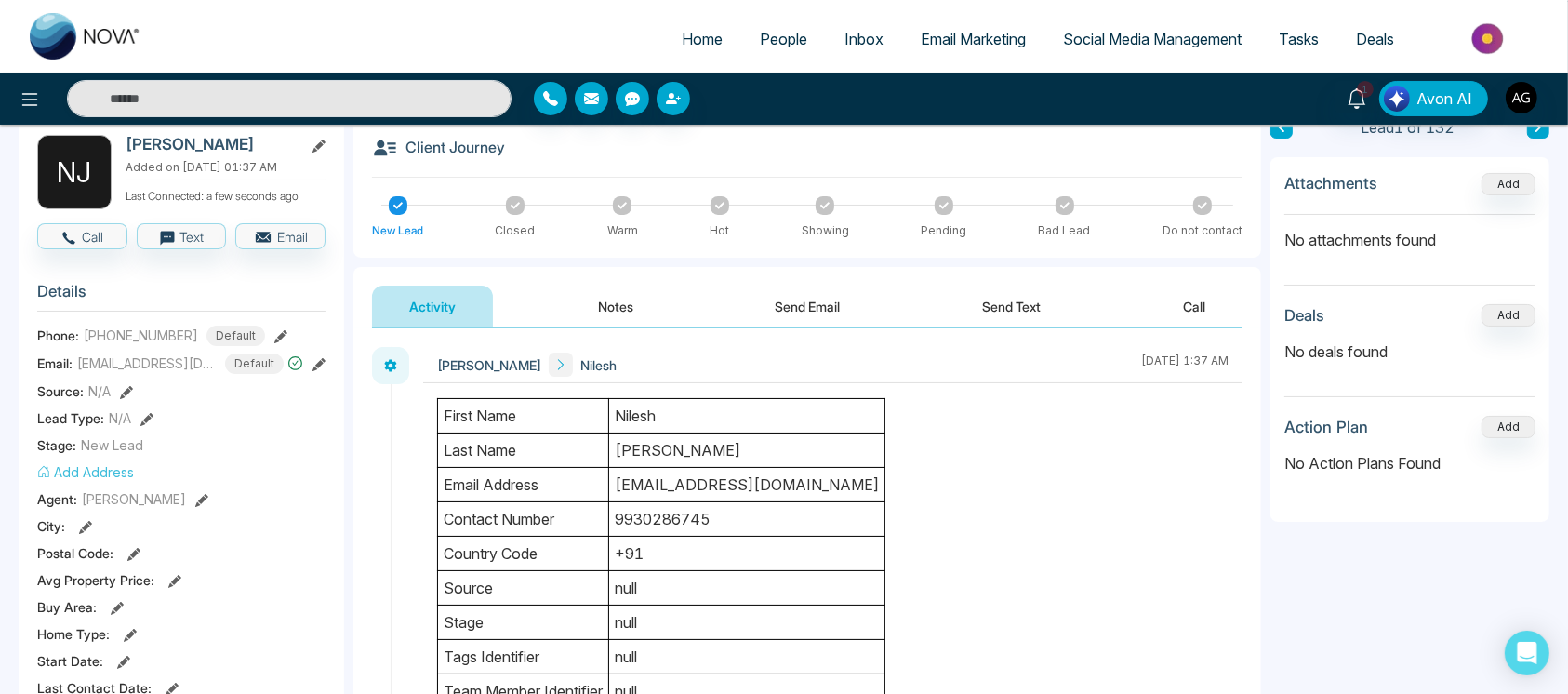 click on "first name [PERSON_NAME] last name [PERSON_NAME] email address [EMAIL_ADDRESS][DOMAIN_NAME] contact number 9930286745 country code +91 source null stage null tags identifier null team member identifier null address null city null custom que one null custom ans one null custom que two null custom ans two null custom que three null custom ans three null custom que four null custom ans four null custom que five null custom ans five null" at bounding box center (832, 760) 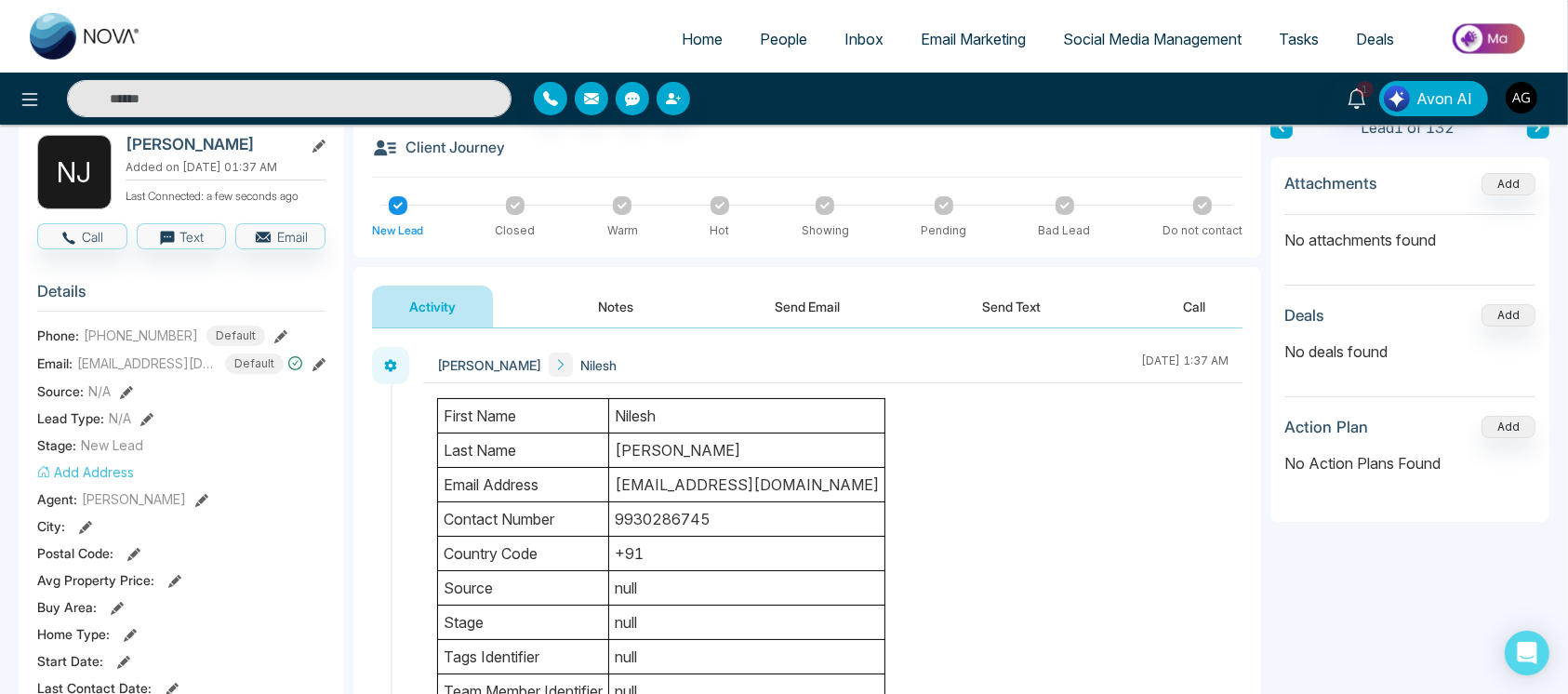 click on "first name [PERSON_NAME] last name [PERSON_NAME] email address [EMAIL_ADDRESS][DOMAIN_NAME] contact number 9930286745 country code +91 source null stage null tags identifier null team member identifier null address null city null custom que one null custom ans one null custom que two null custom ans two null custom que three null custom ans three null custom que four null custom ans four null custom que five null custom ans five null" at bounding box center (832, 760) 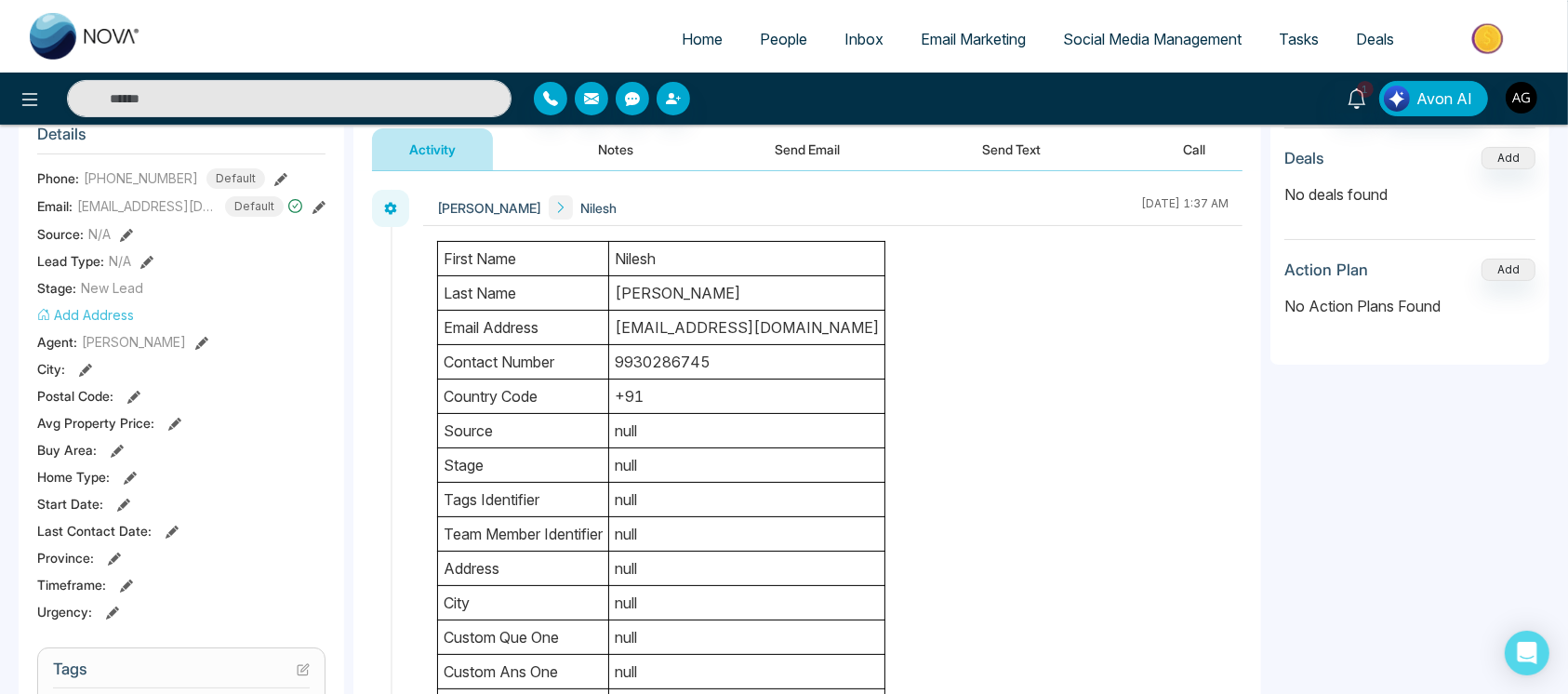 click on "[PERSON_NAME] [PERSON_NAME] [DATE] 1:37 AM" at bounding box center (832, 207) 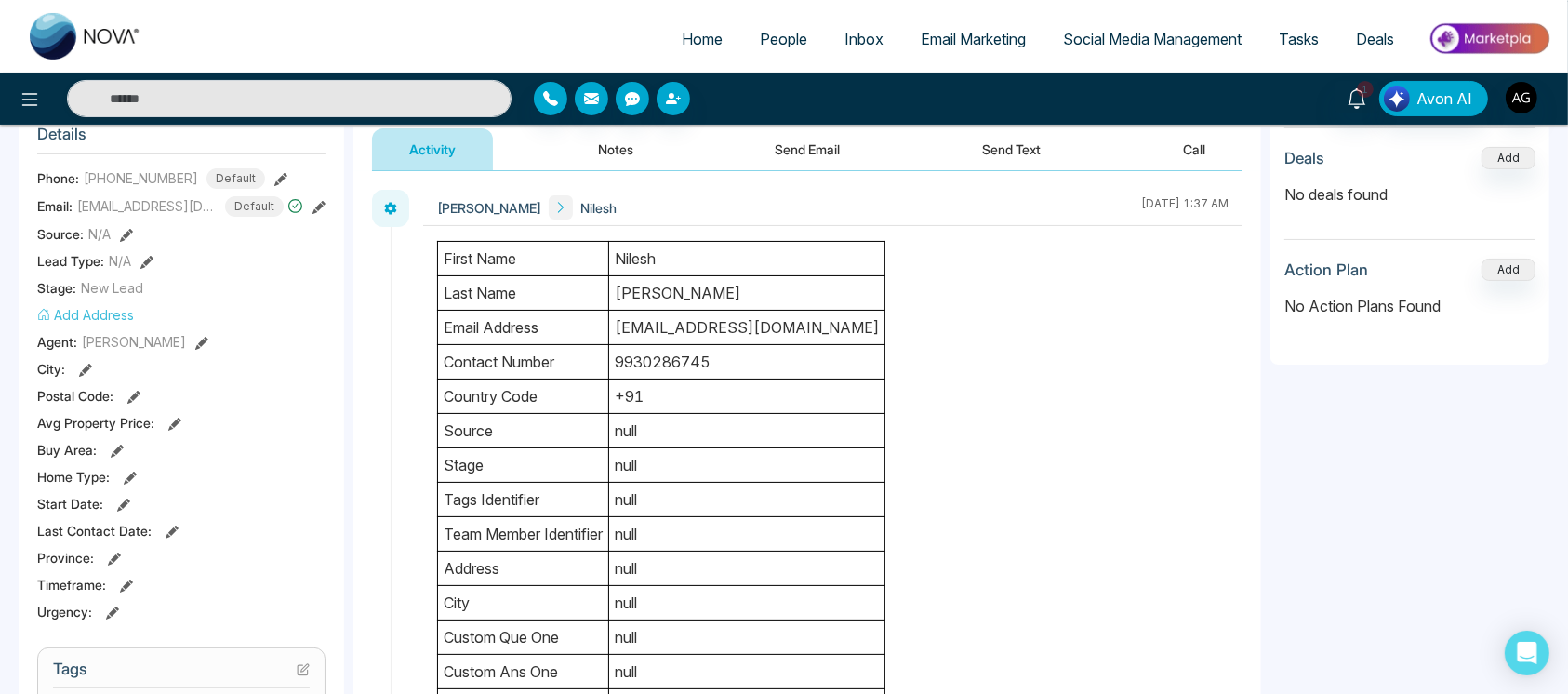 click on "9930286745" at bounding box center [747, 362] 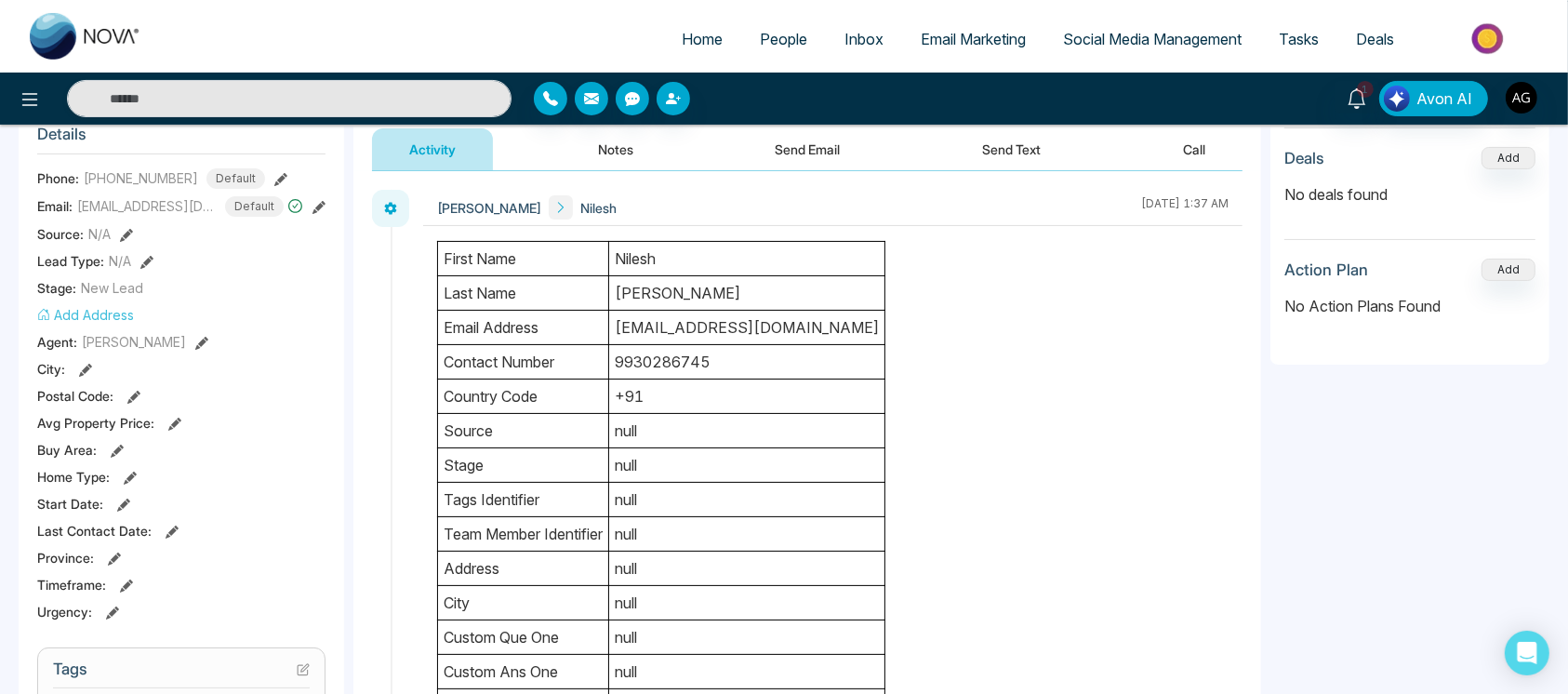 click on "+91" at bounding box center (747, 396) 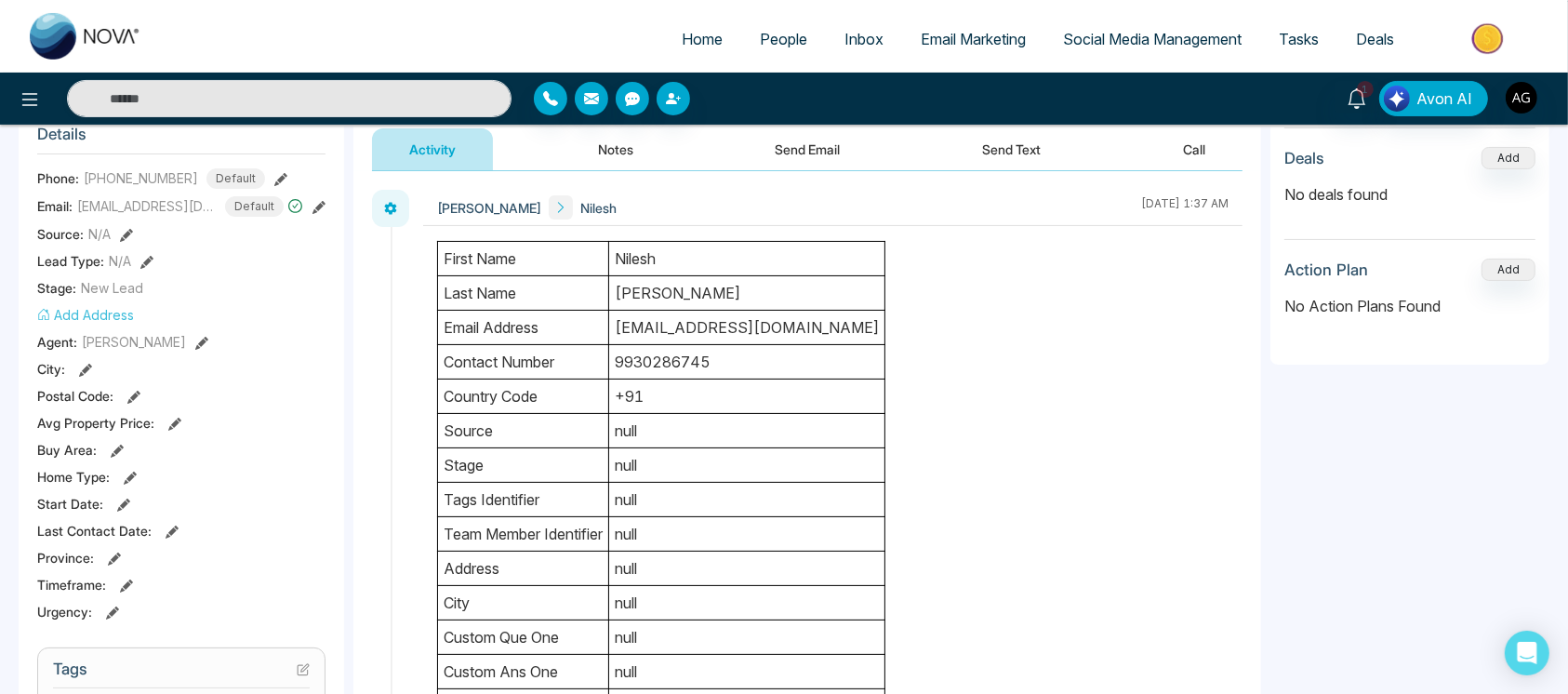 scroll, scrollTop: 0, scrollLeft: 0, axis: both 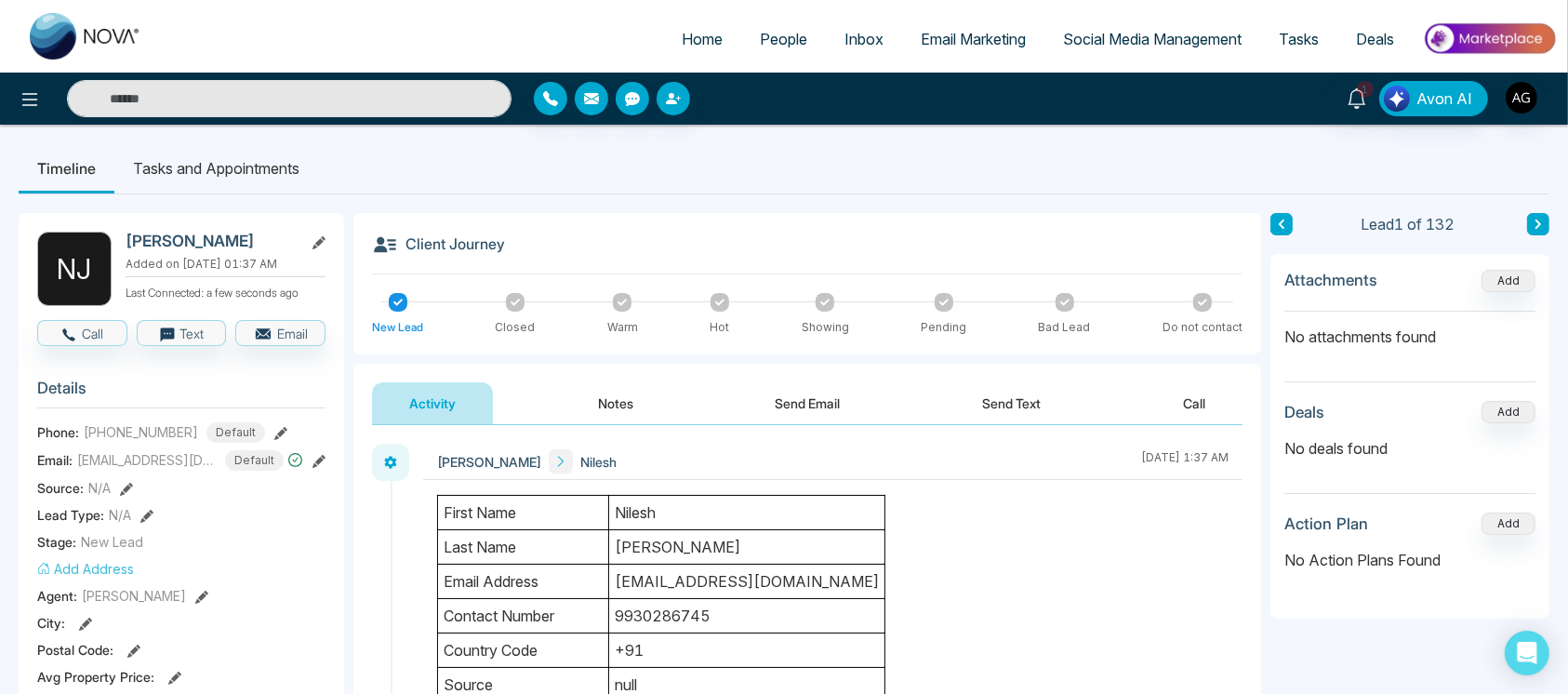 click on "People" at bounding box center (783, 39) 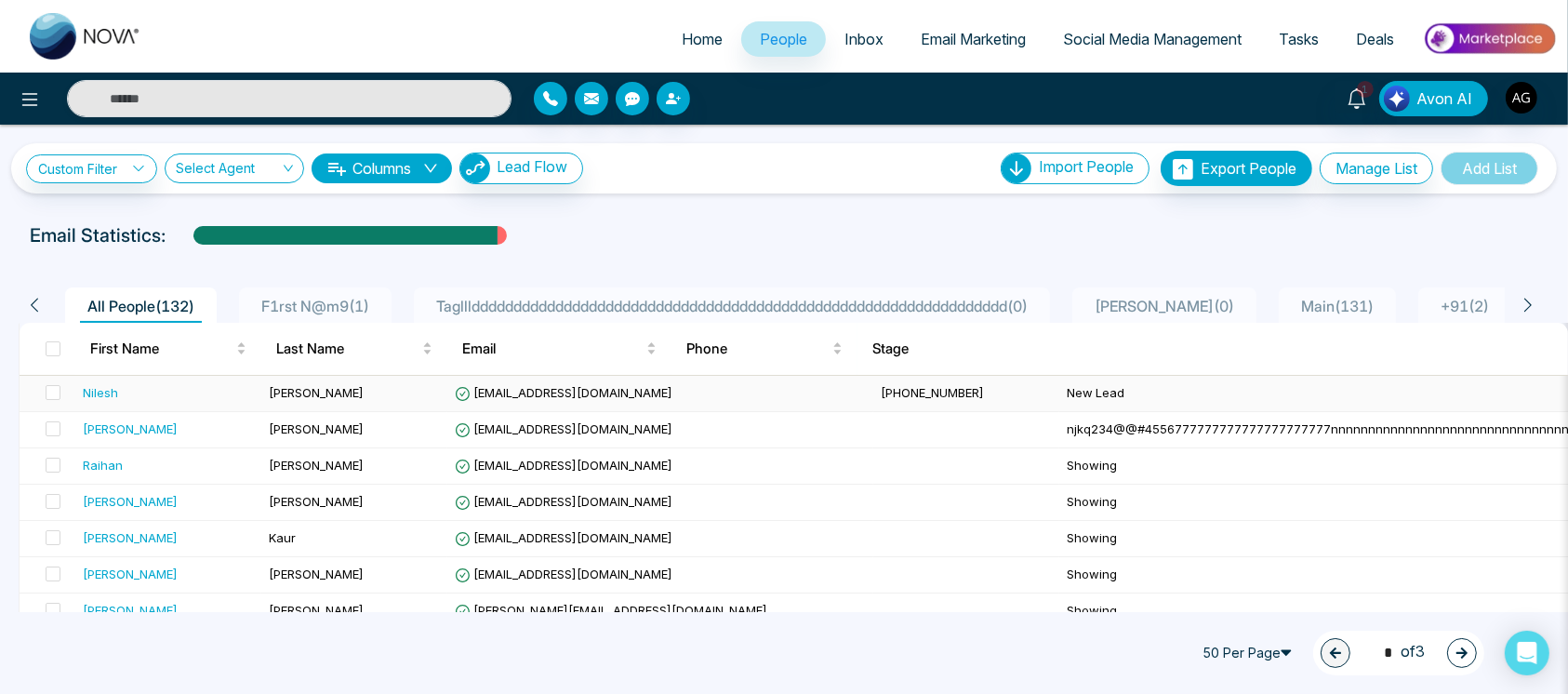 click on "[EMAIL_ADDRESS][DOMAIN_NAME]" at bounding box center (564, 393) 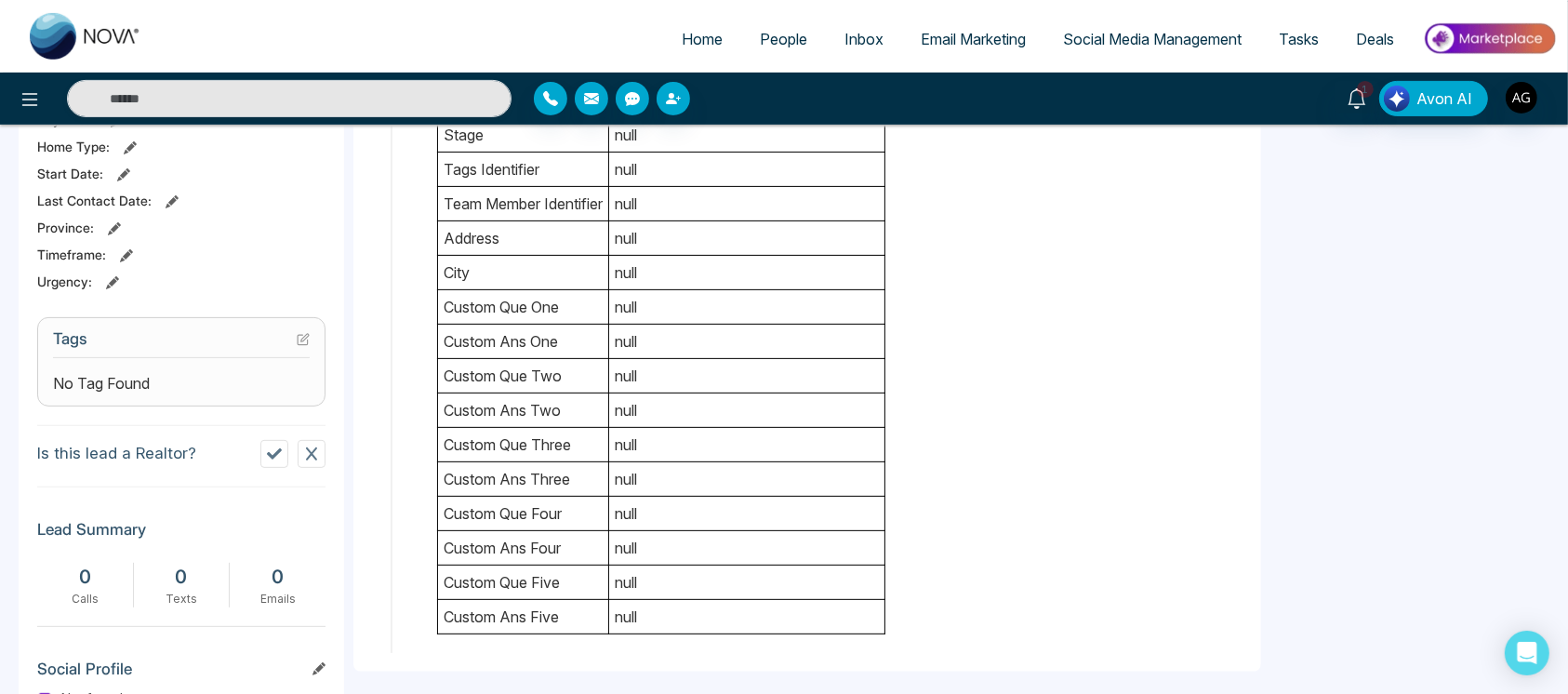 scroll, scrollTop: 588, scrollLeft: 0, axis: vertical 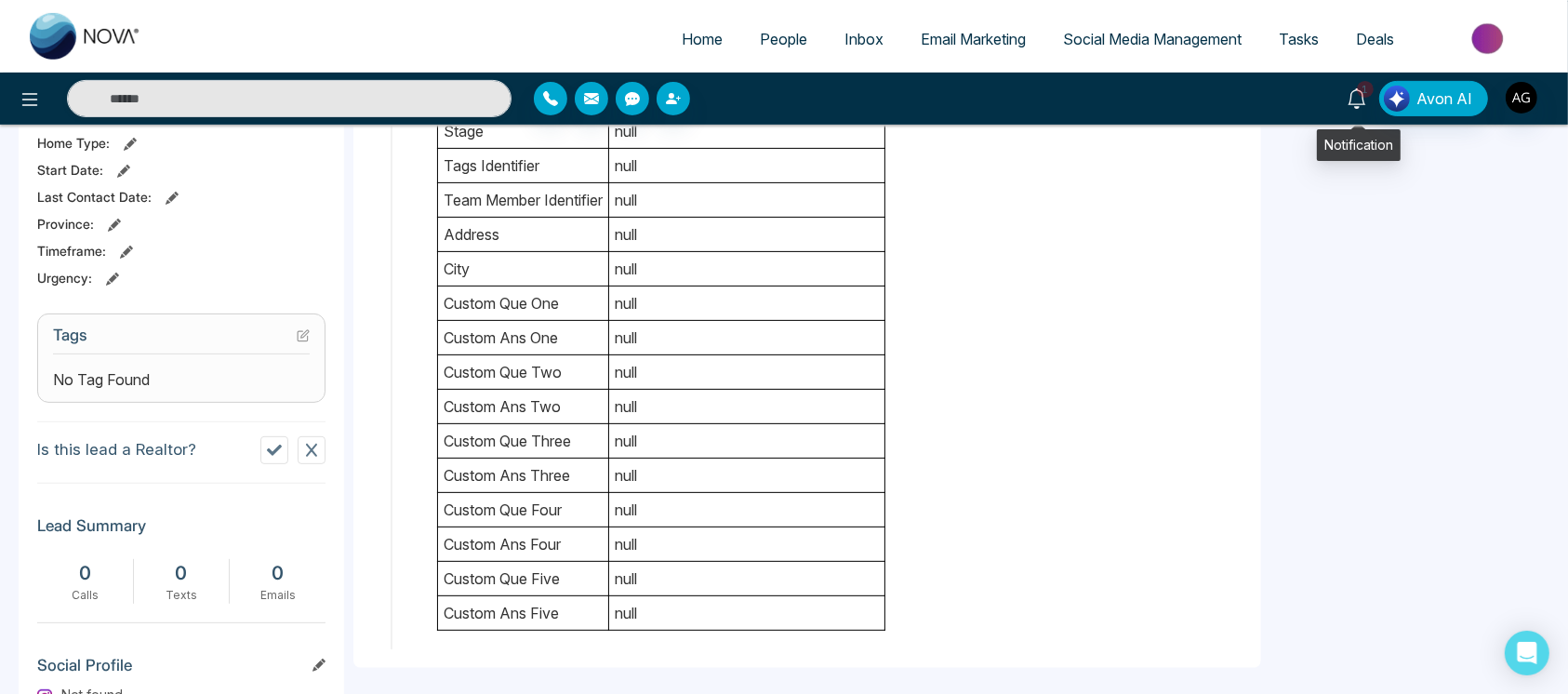 click 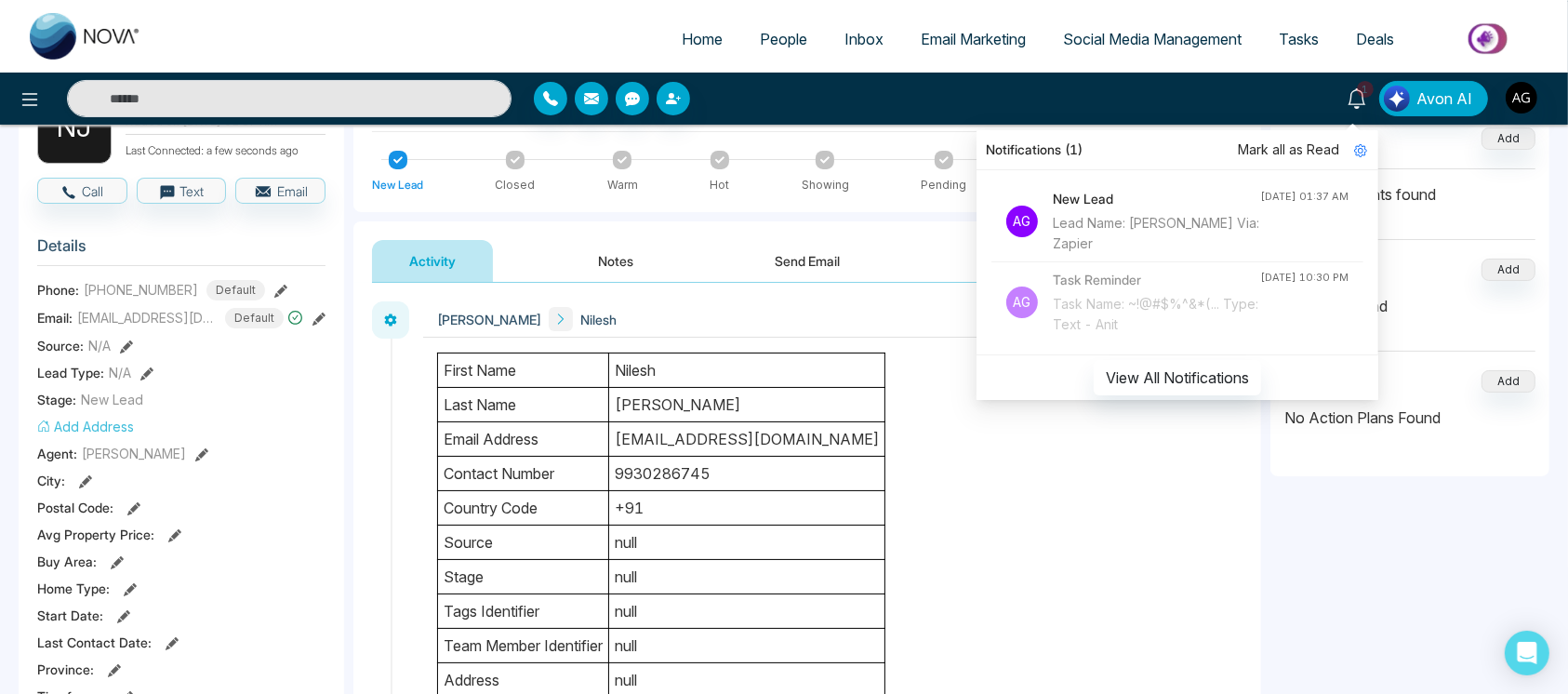 scroll, scrollTop: 0, scrollLeft: 0, axis: both 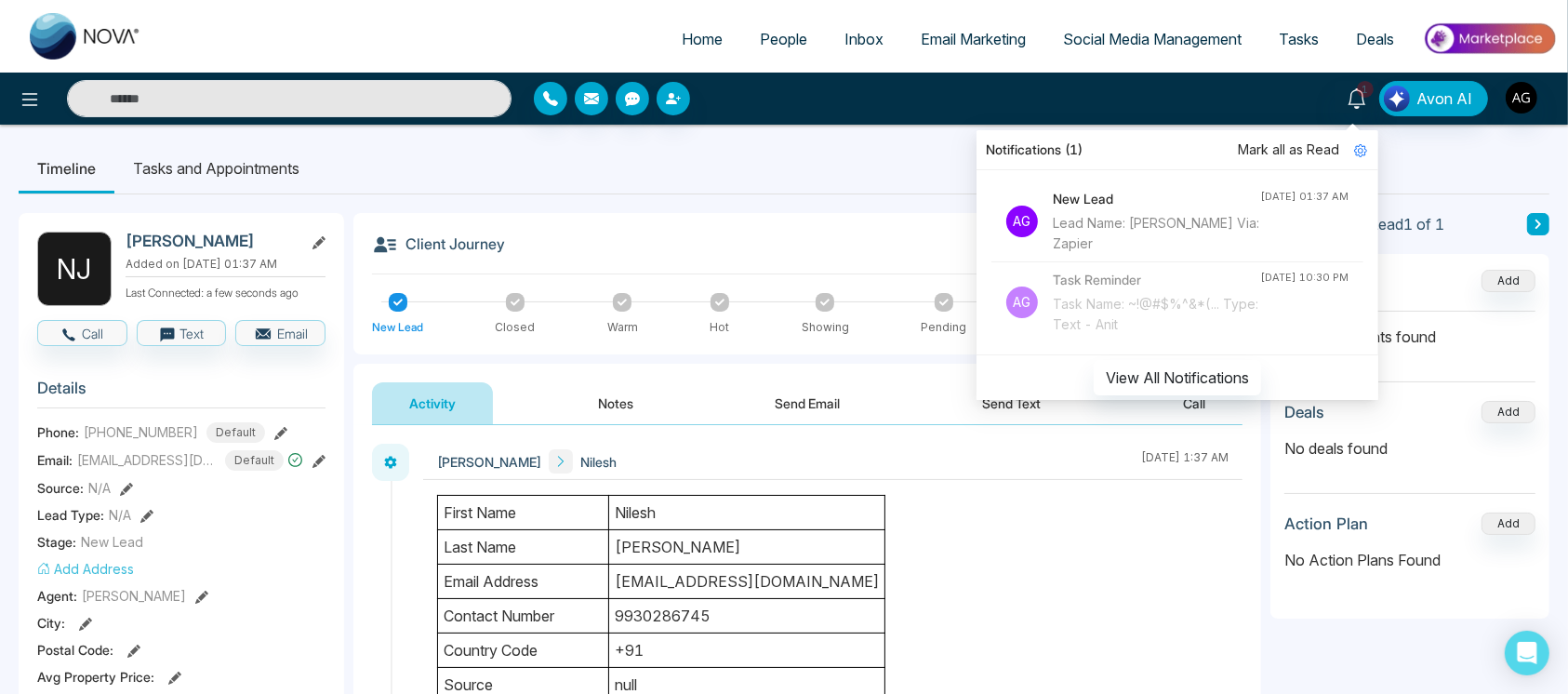 click on "Lead  1 of 1" at bounding box center [1410, 224] 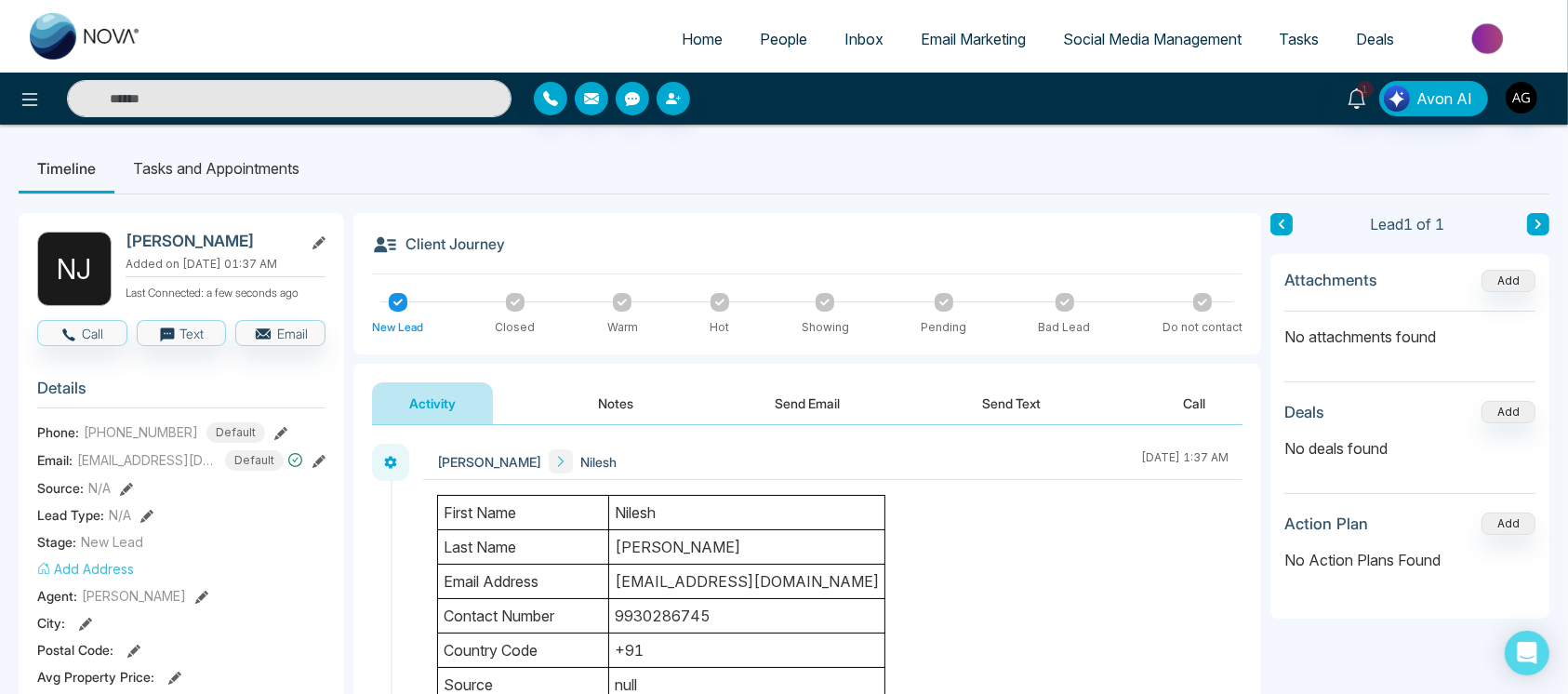 click on "**********" at bounding box center (784, 860) 